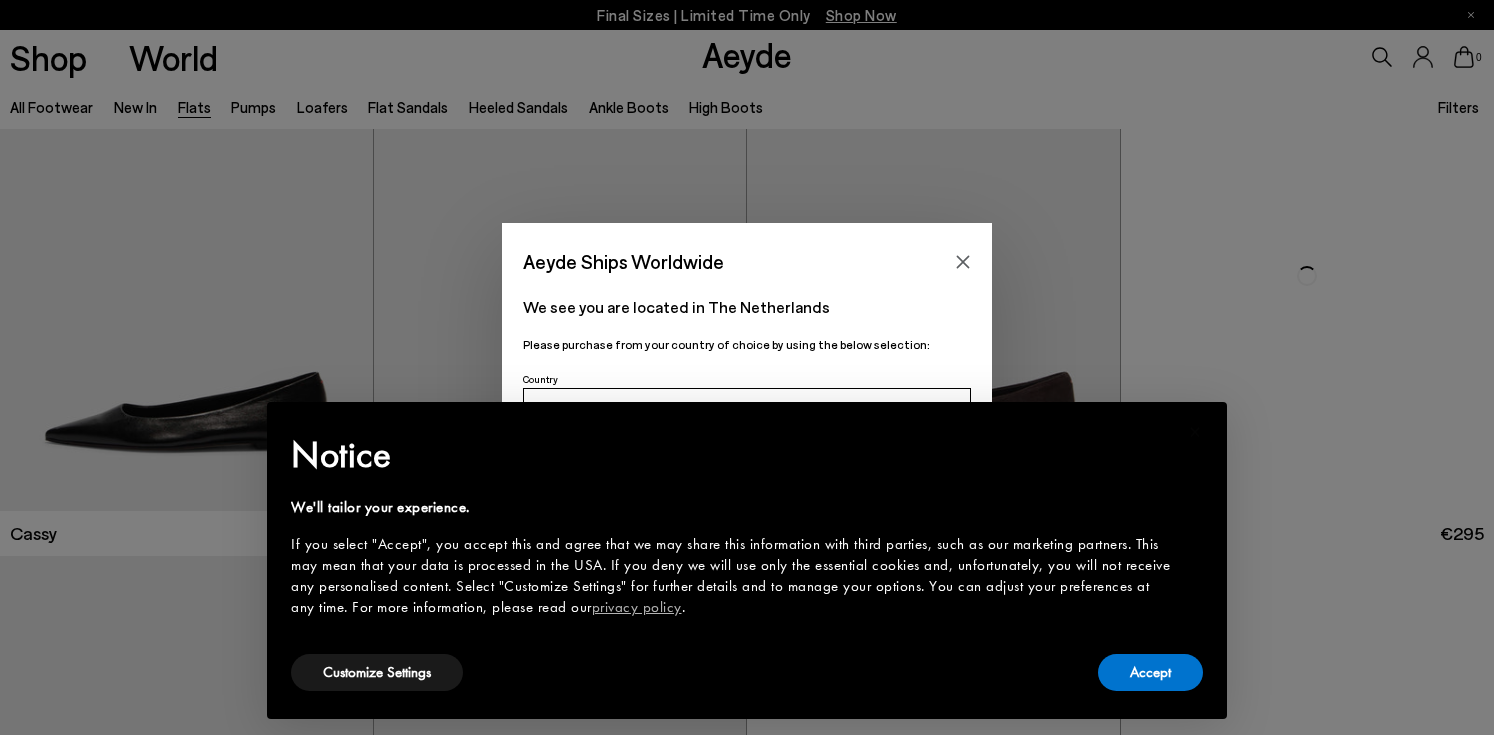 scroll, scrollTop: 115, scrollLeft: 0, axis: vertical 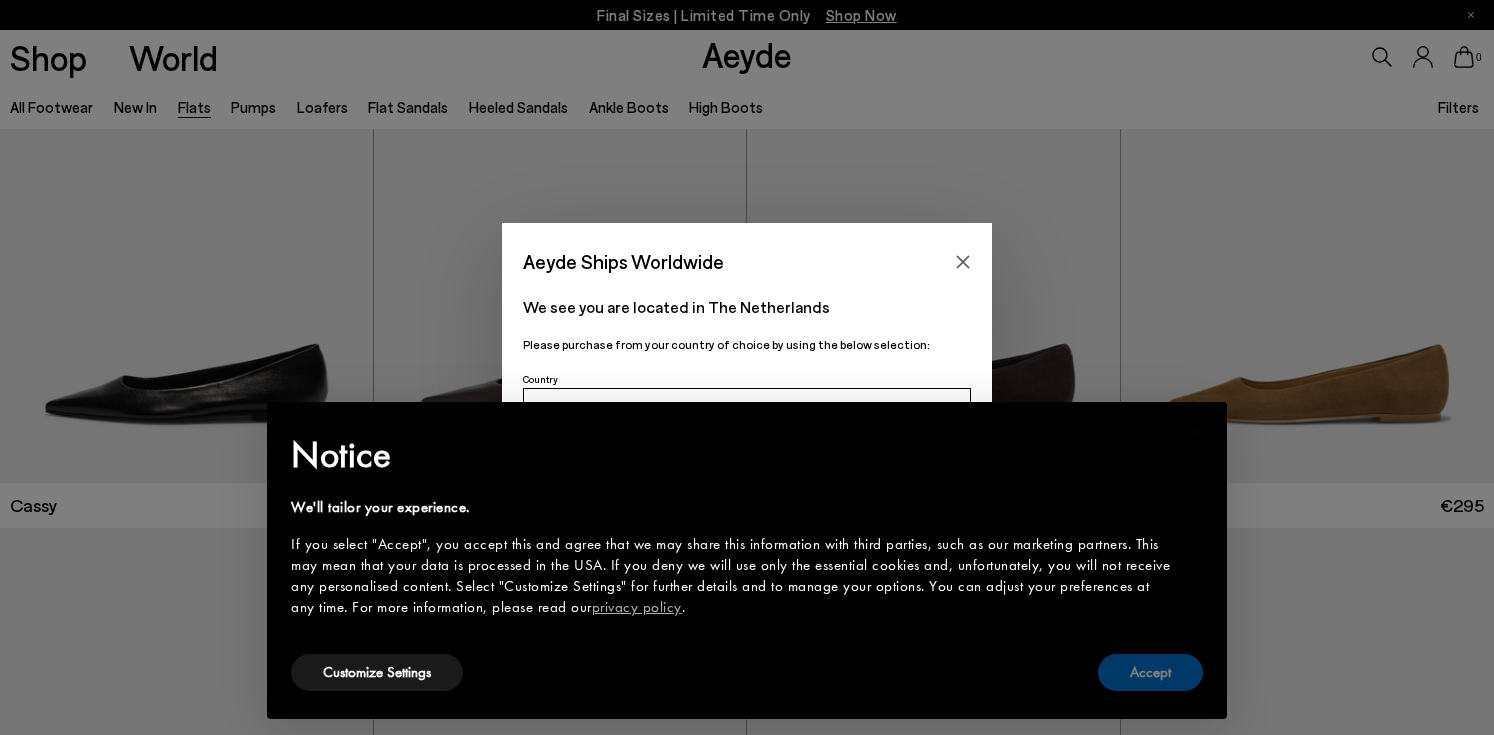 click on "Accept" at bounding box center [1150, 672] 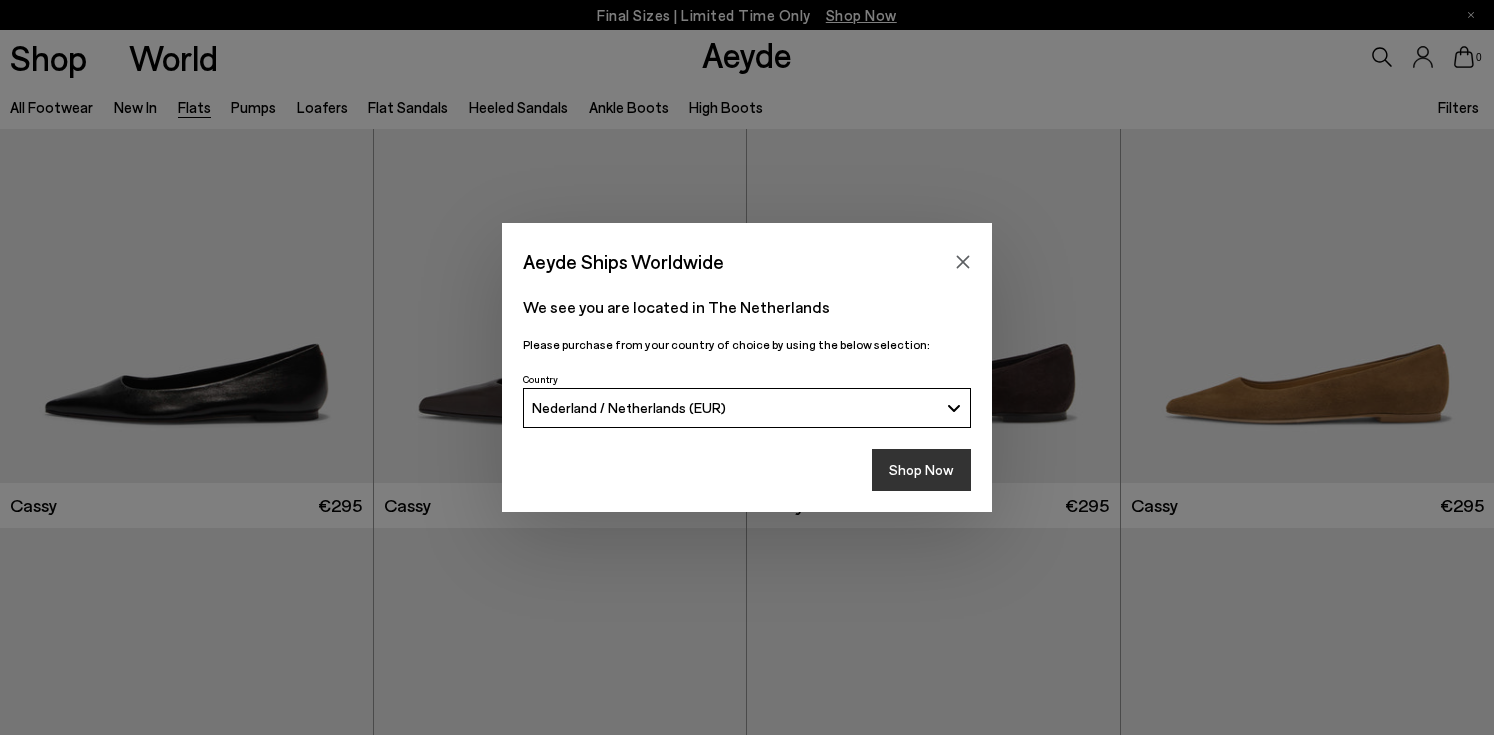 click on "Shop Now" at bounding box center [921, 470] 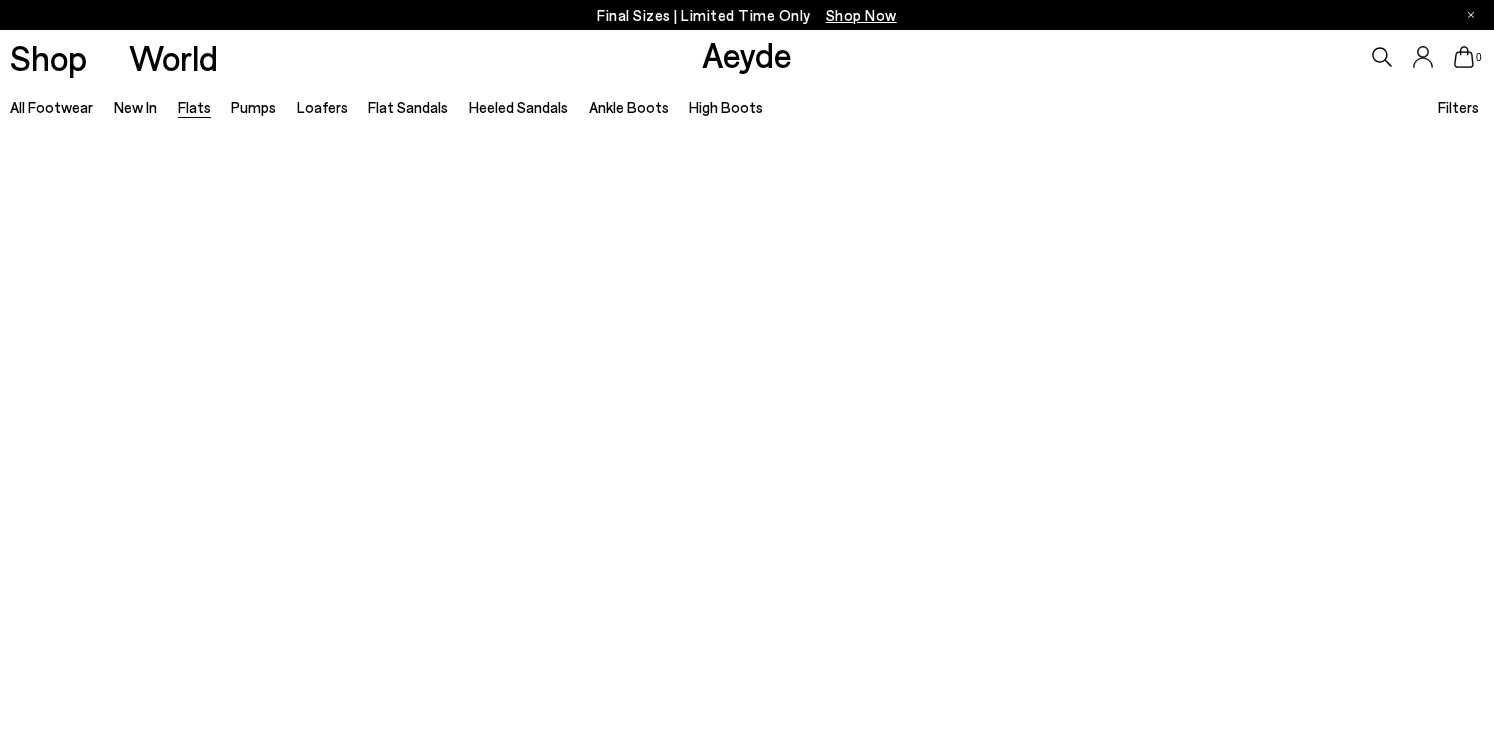 scroll, scrollTop: 0, scrollLeft: 0, axis: both 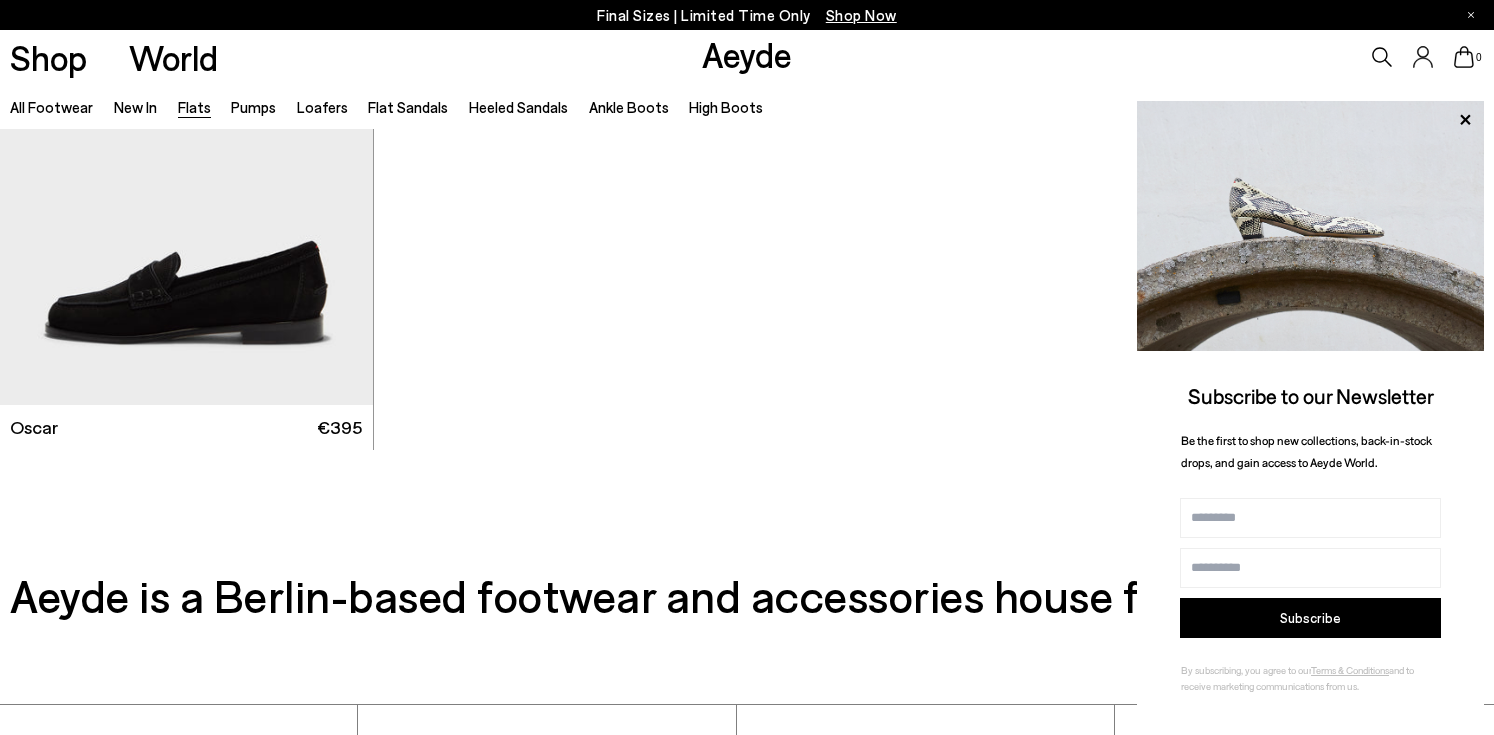 click on "High Boots" at bounding box center [726, 107] 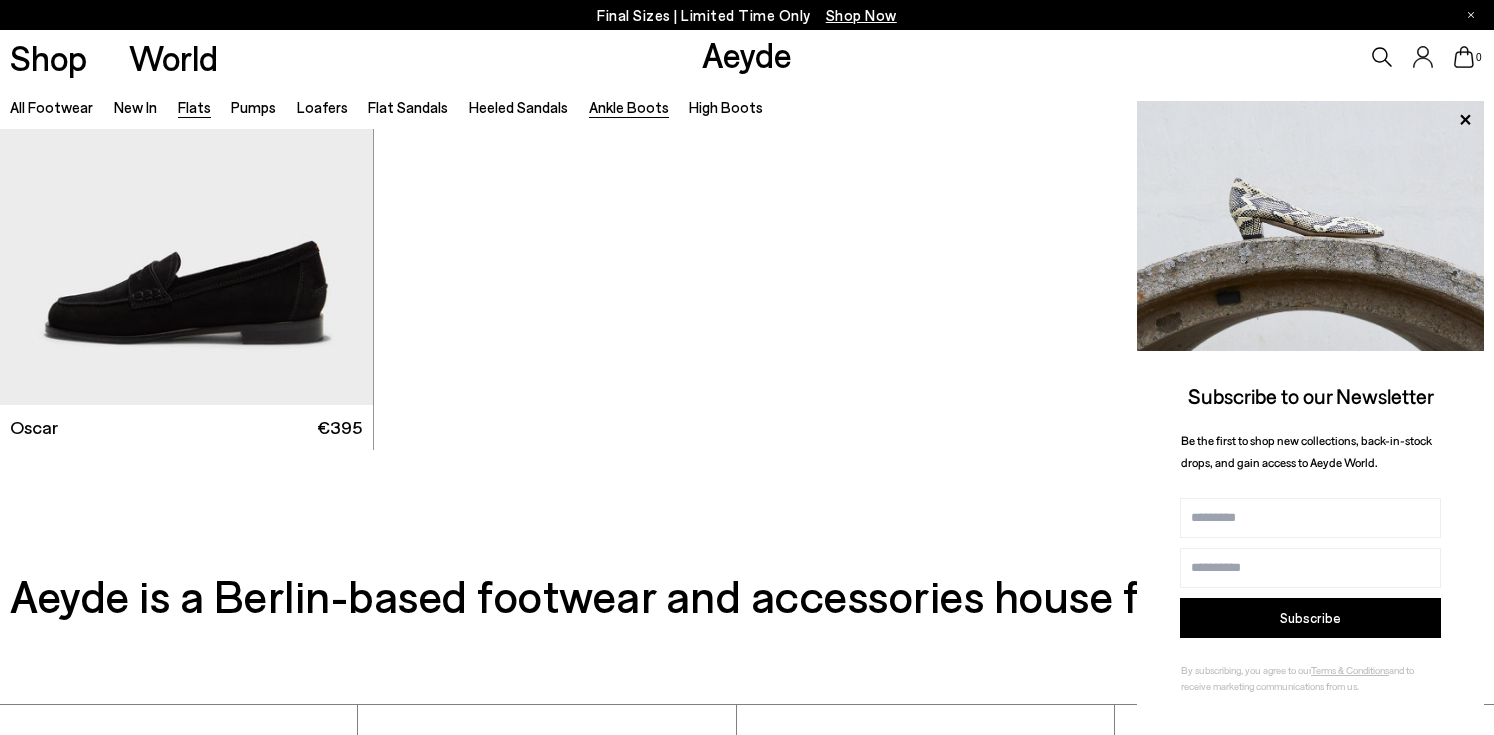 click on "Ankle Boots" at bounding box center [629, 107] 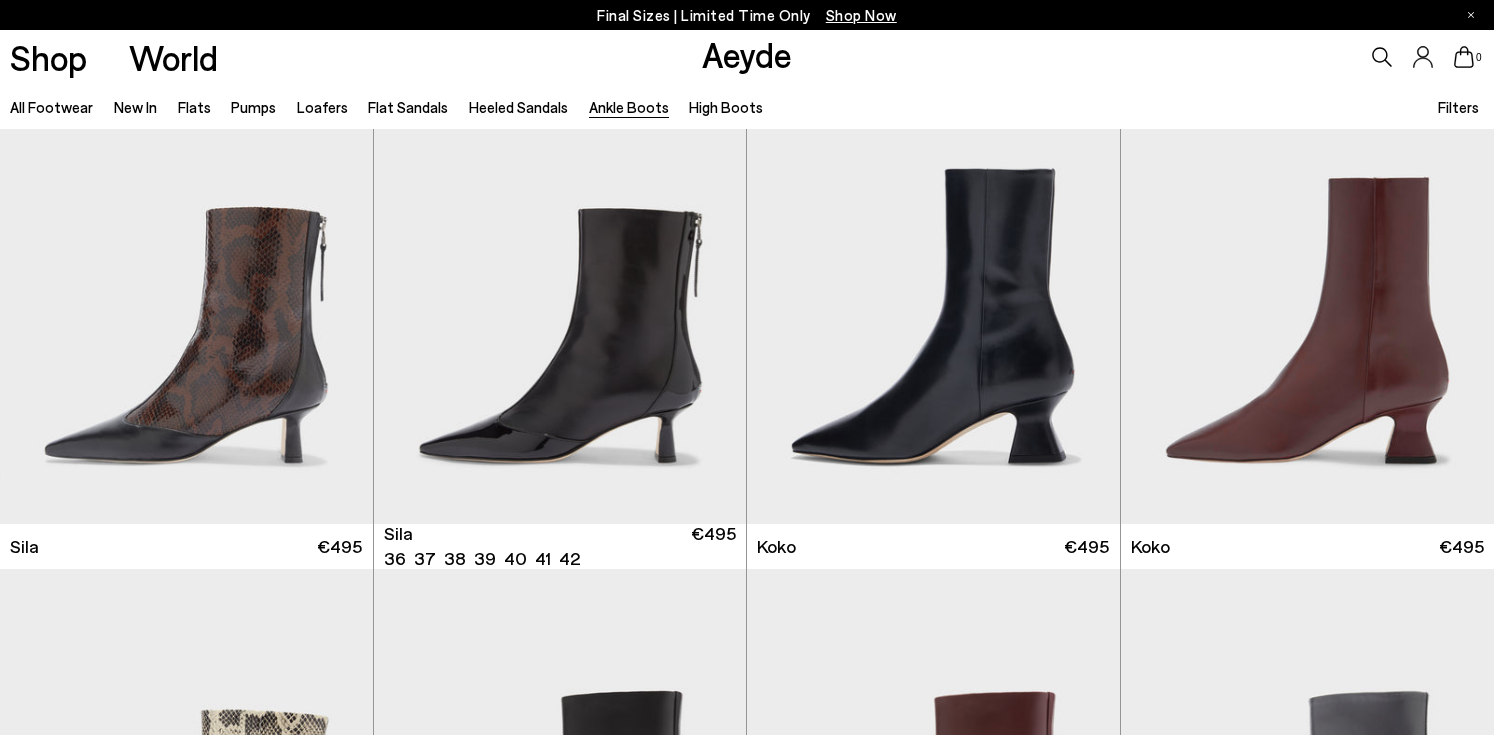 scroll, scrollTop: 73, scrollLeft: 0, axis: vertical 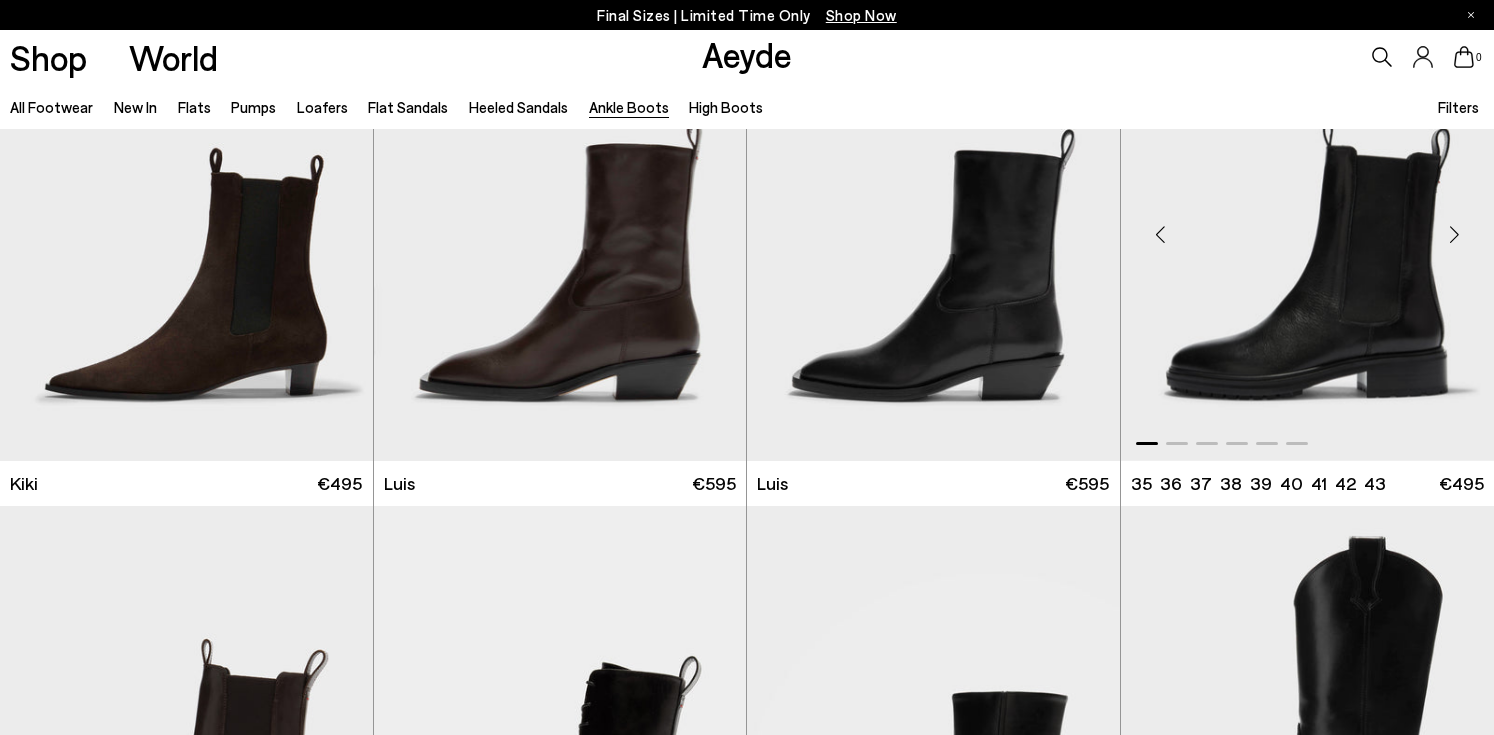 click at bounding box center (1308, 226) 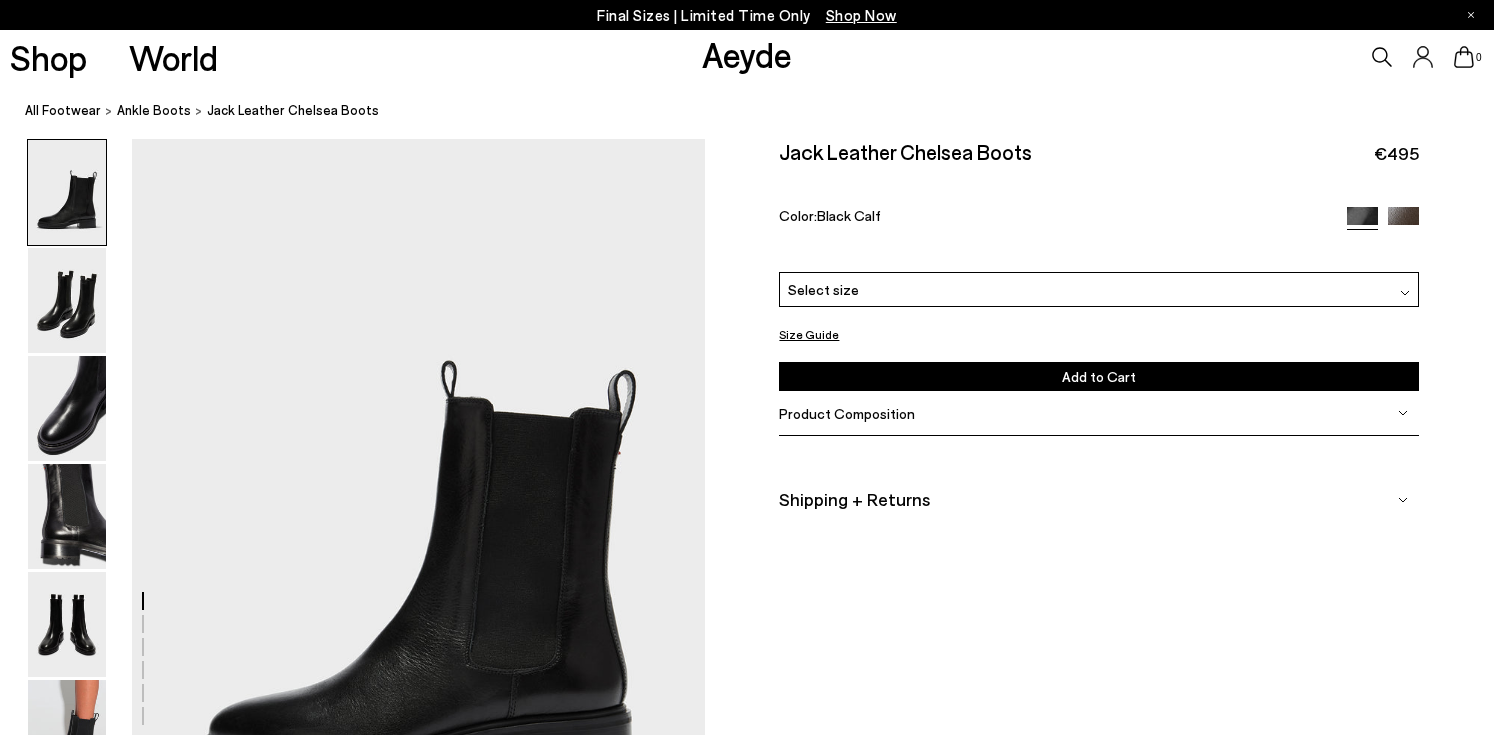 scroll, scrollTop: 0, scrollLeft: 0, axis: both 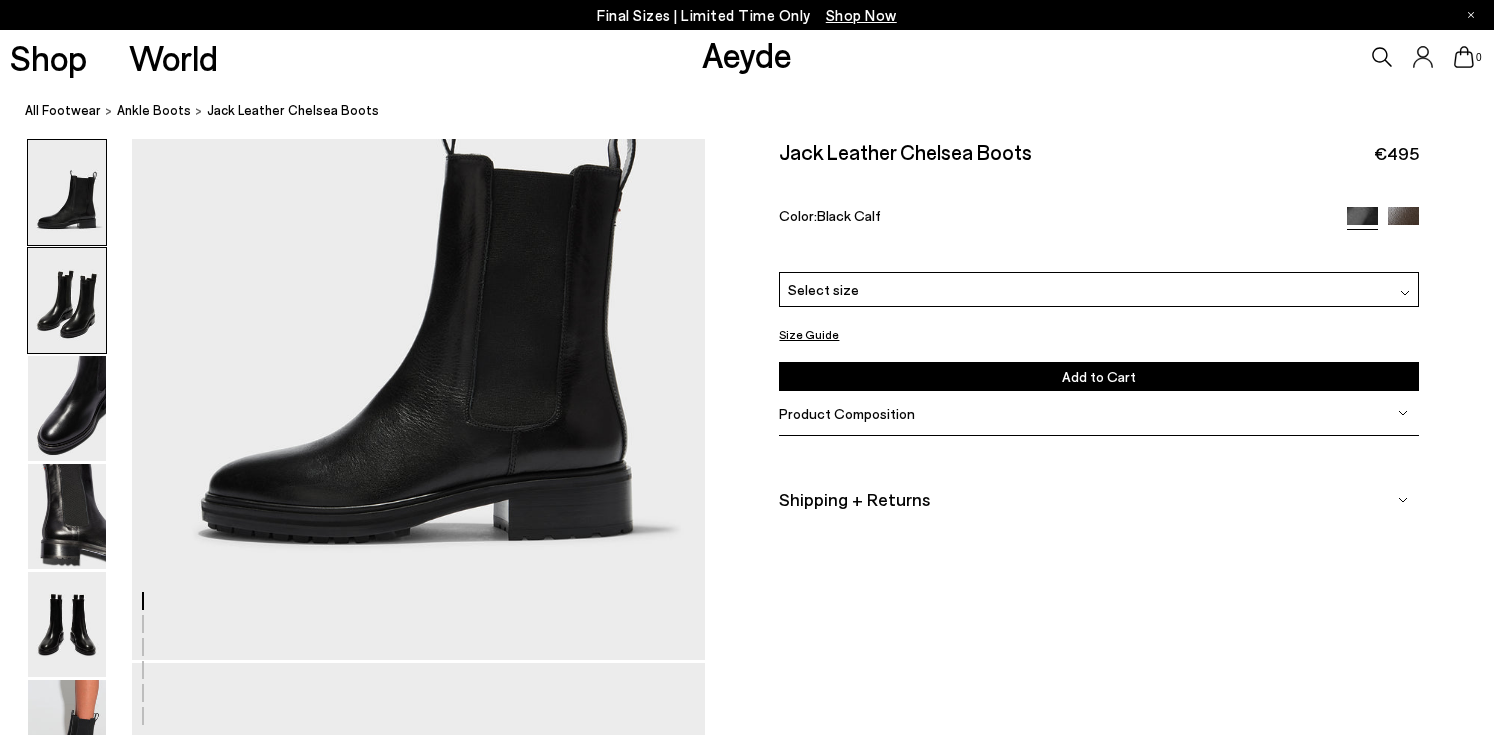 click at bounding box center (67, 300) 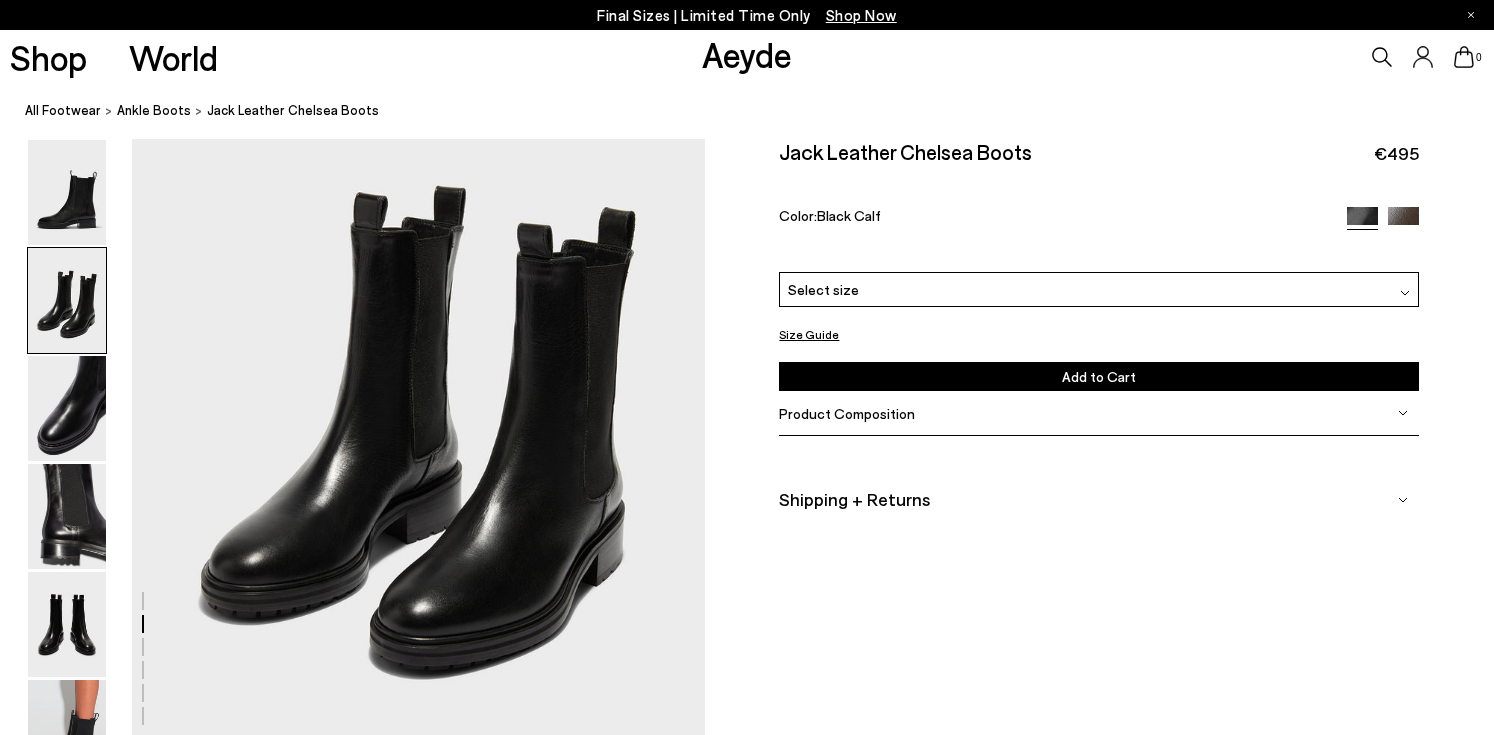 scroll, scrollTop: 893, scrollLeft: 0, axis: vertical 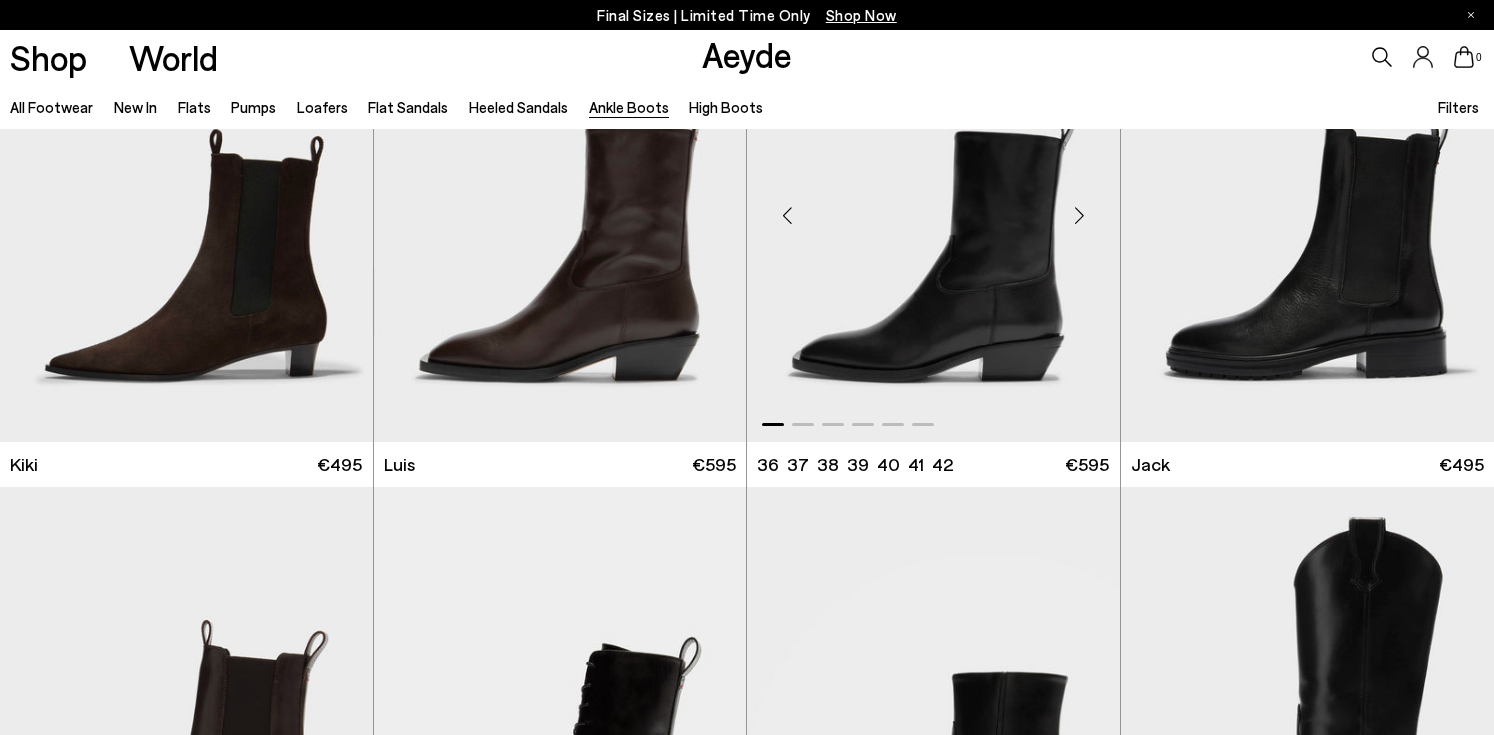 click at bounding box center (933, 207) 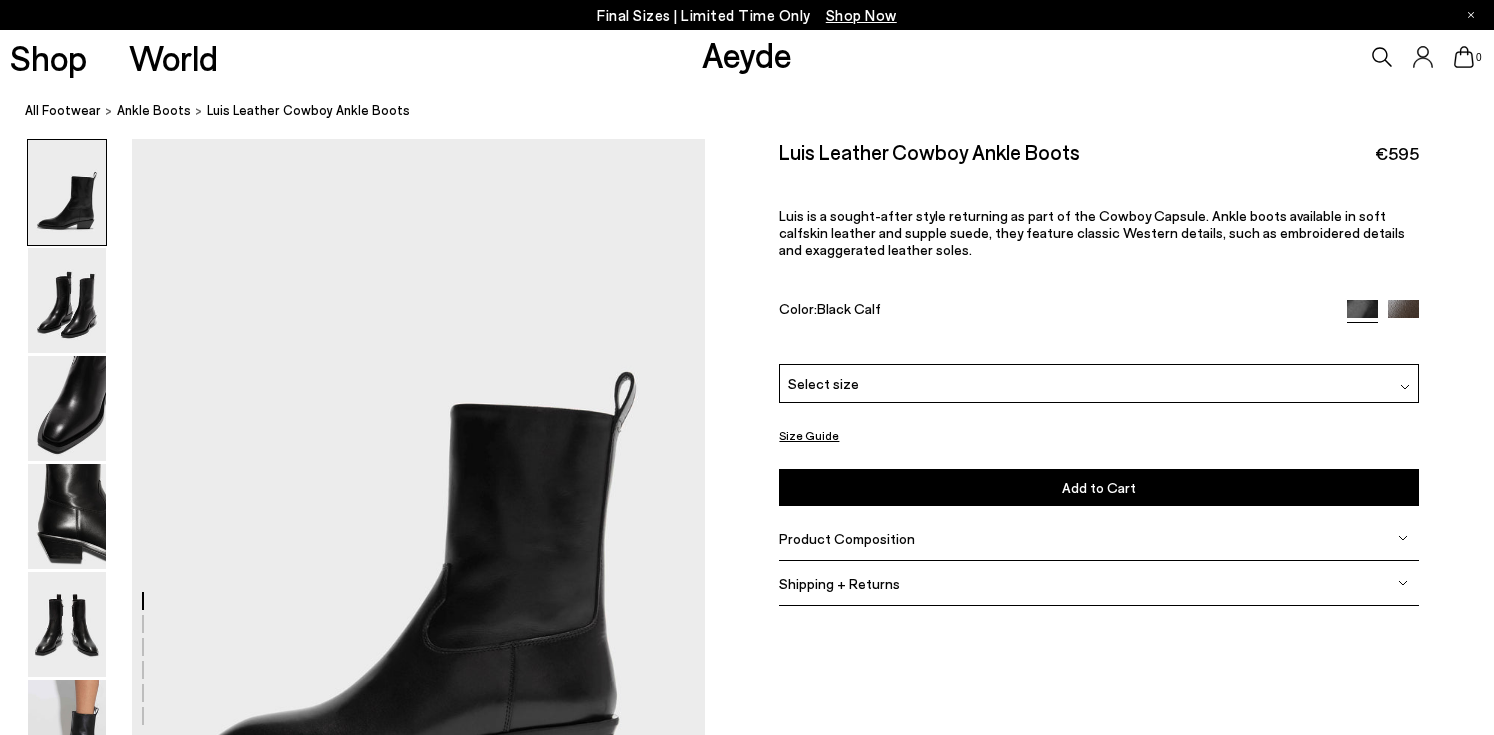 scroll, scrollTop: 0, scrollLeft: 0, axis: both 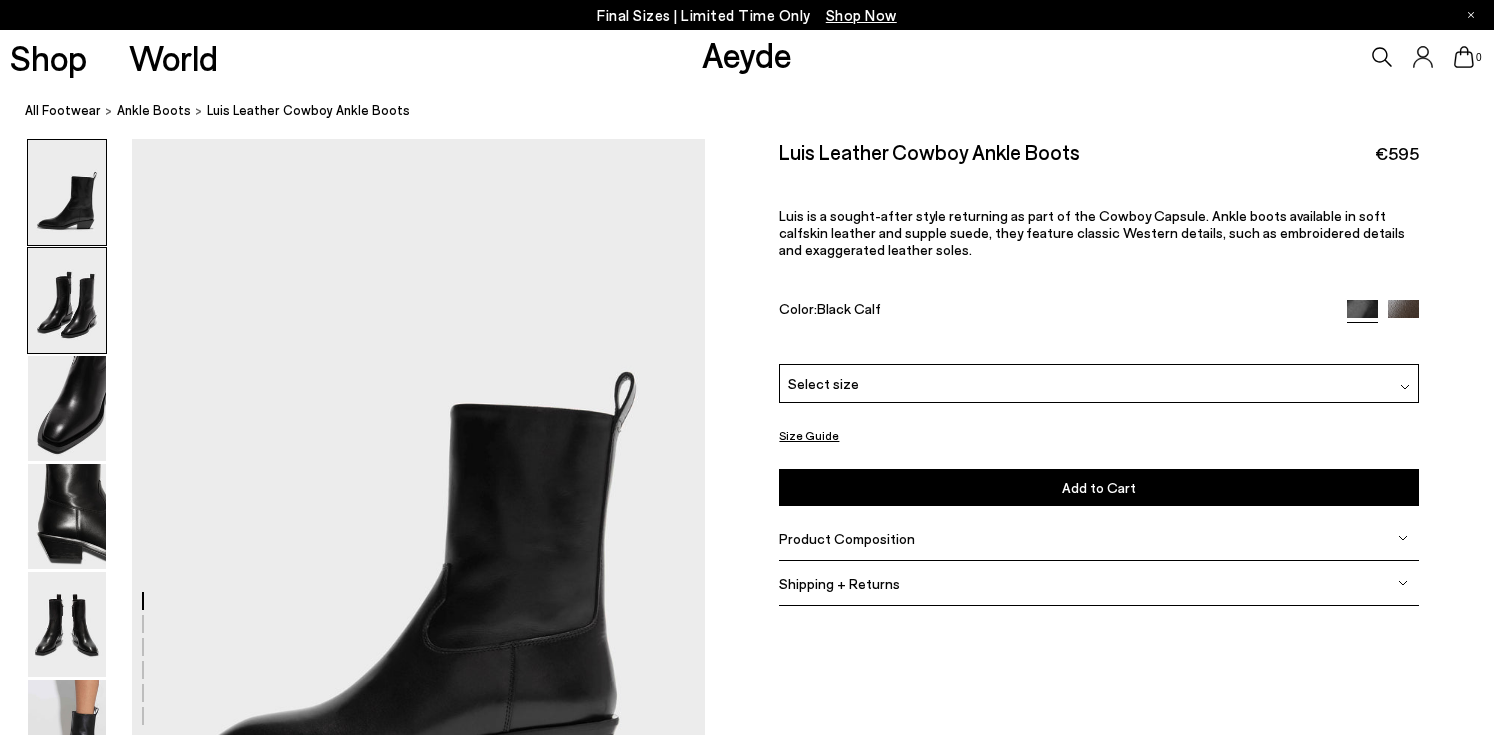click at bounding box center [67, 300] 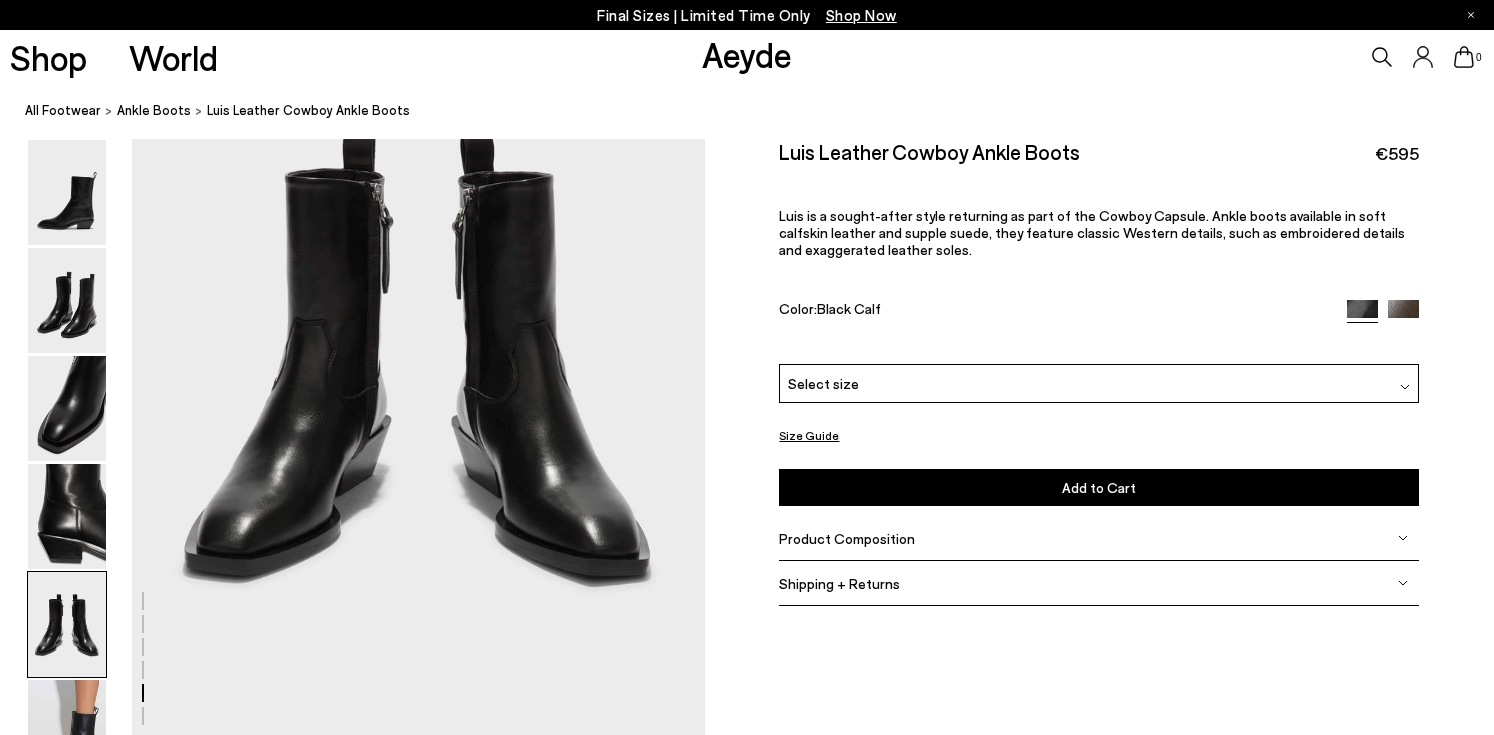scroll, scrollTop: 3258, scrollLeft: 0, axis: vertical 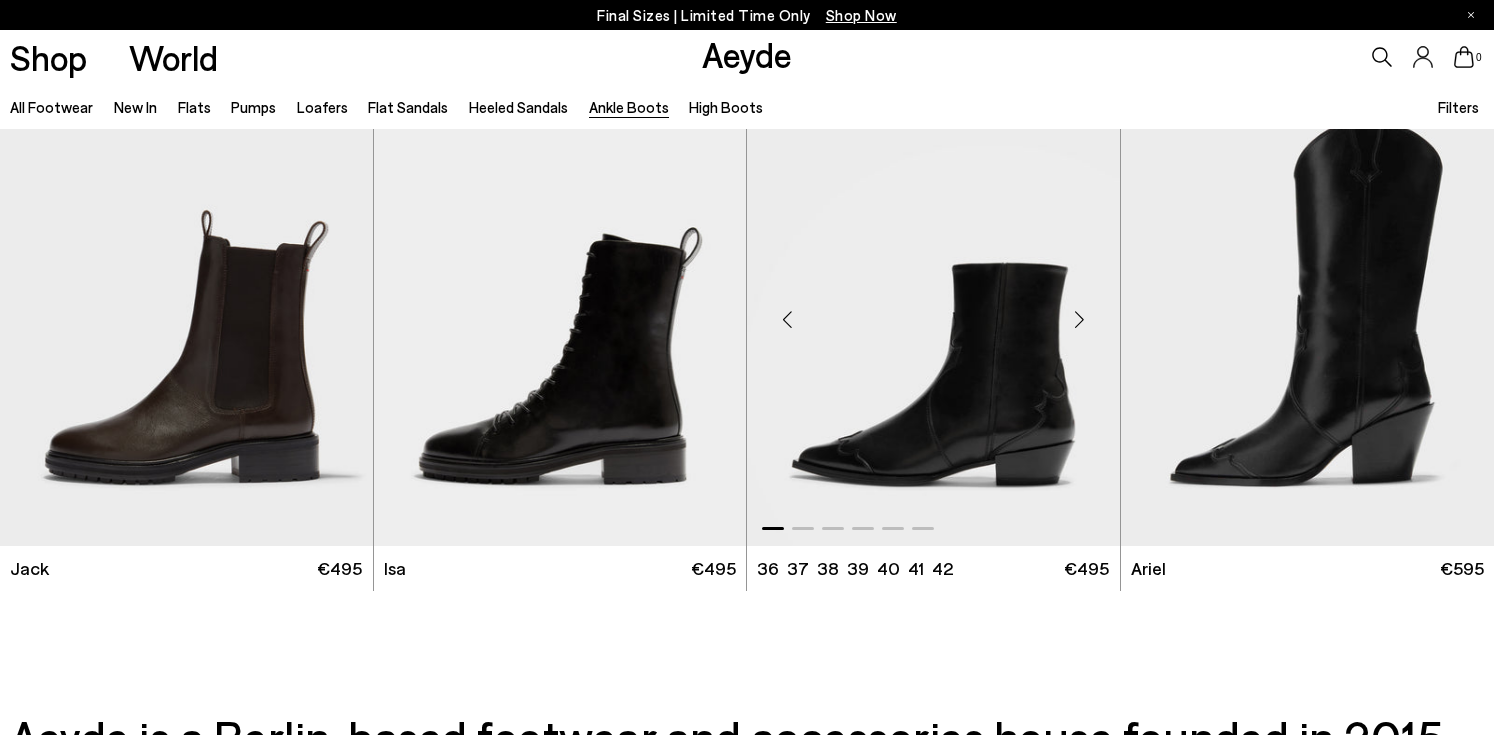 click at bounding box center [933, 312] 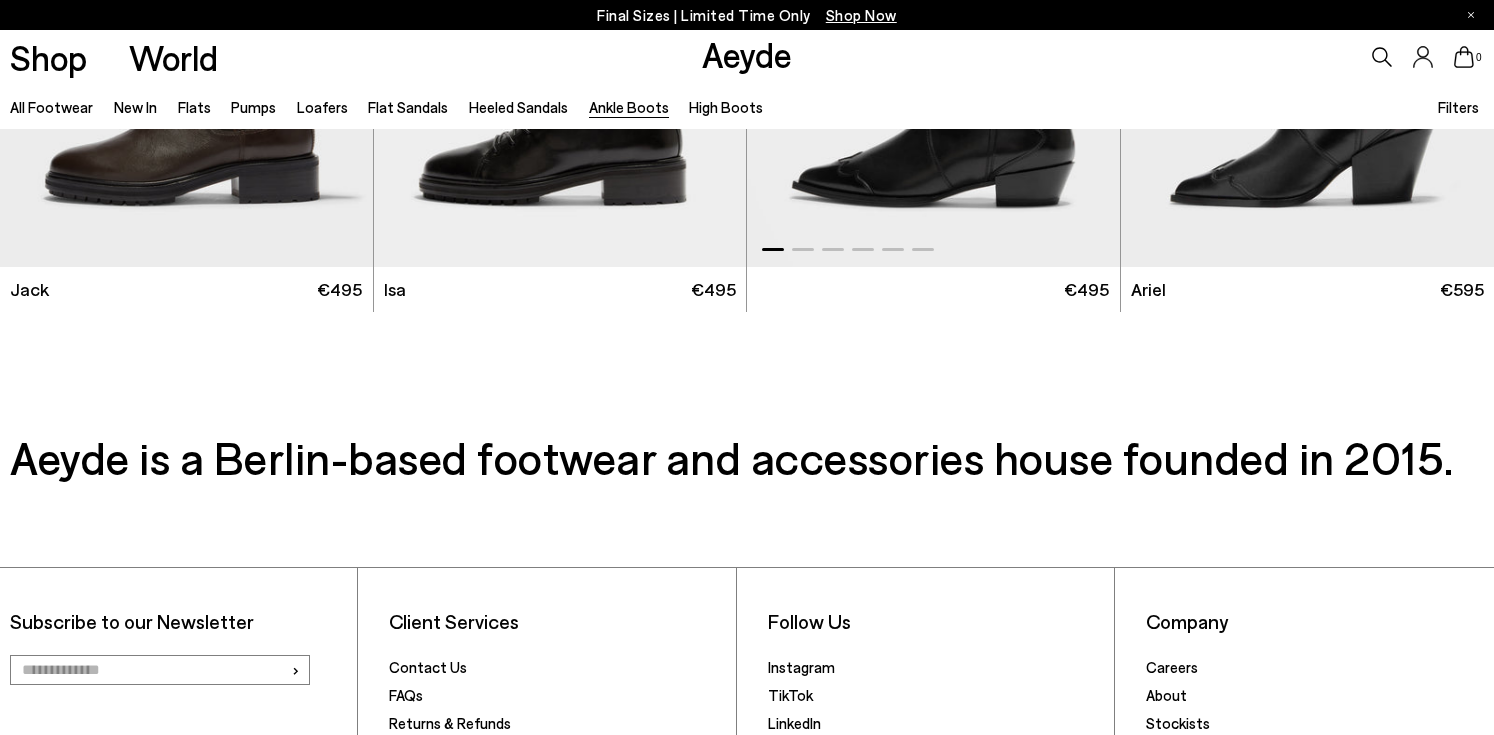 scroll, scrollTop: 3830, scrollLeft: 0, axis: vertical 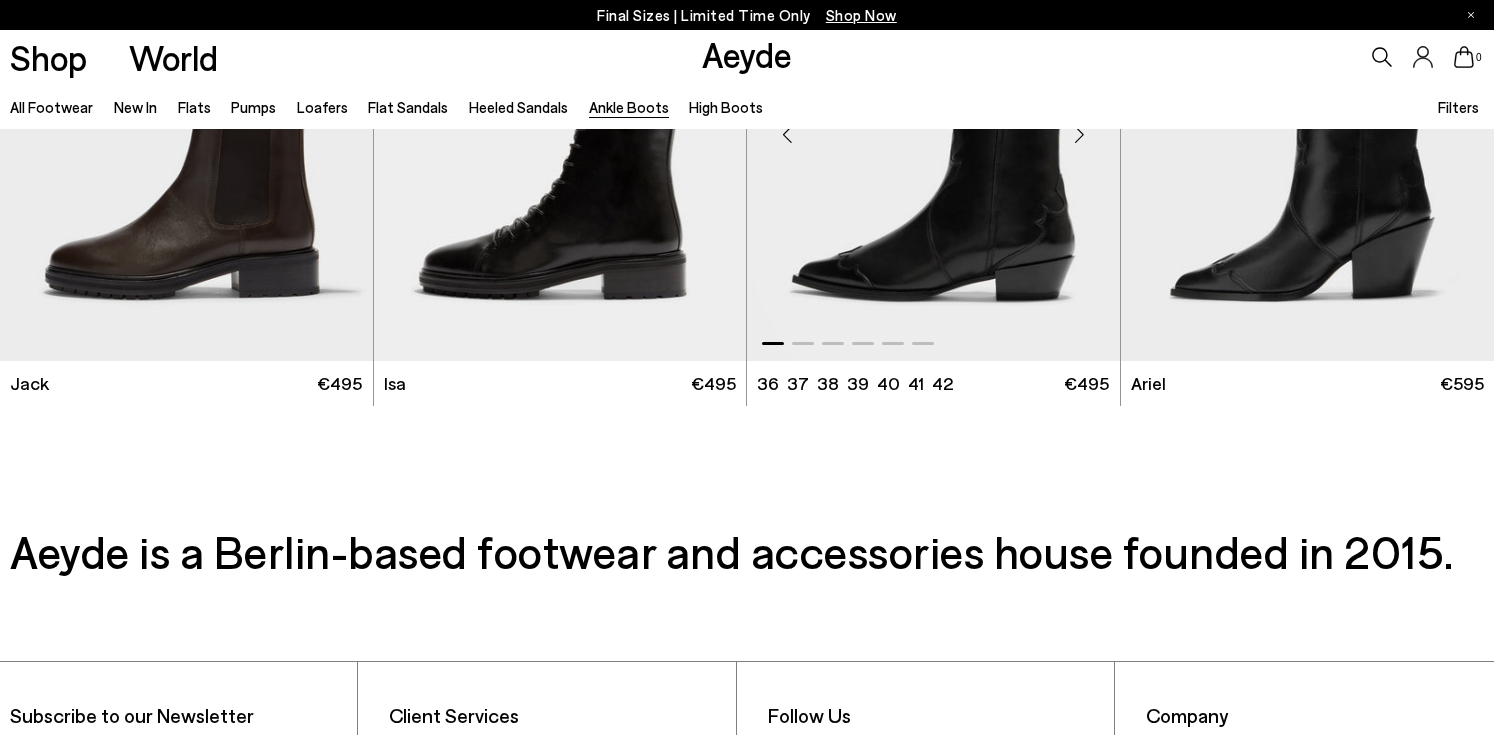 click at bounding box center (933, 127) 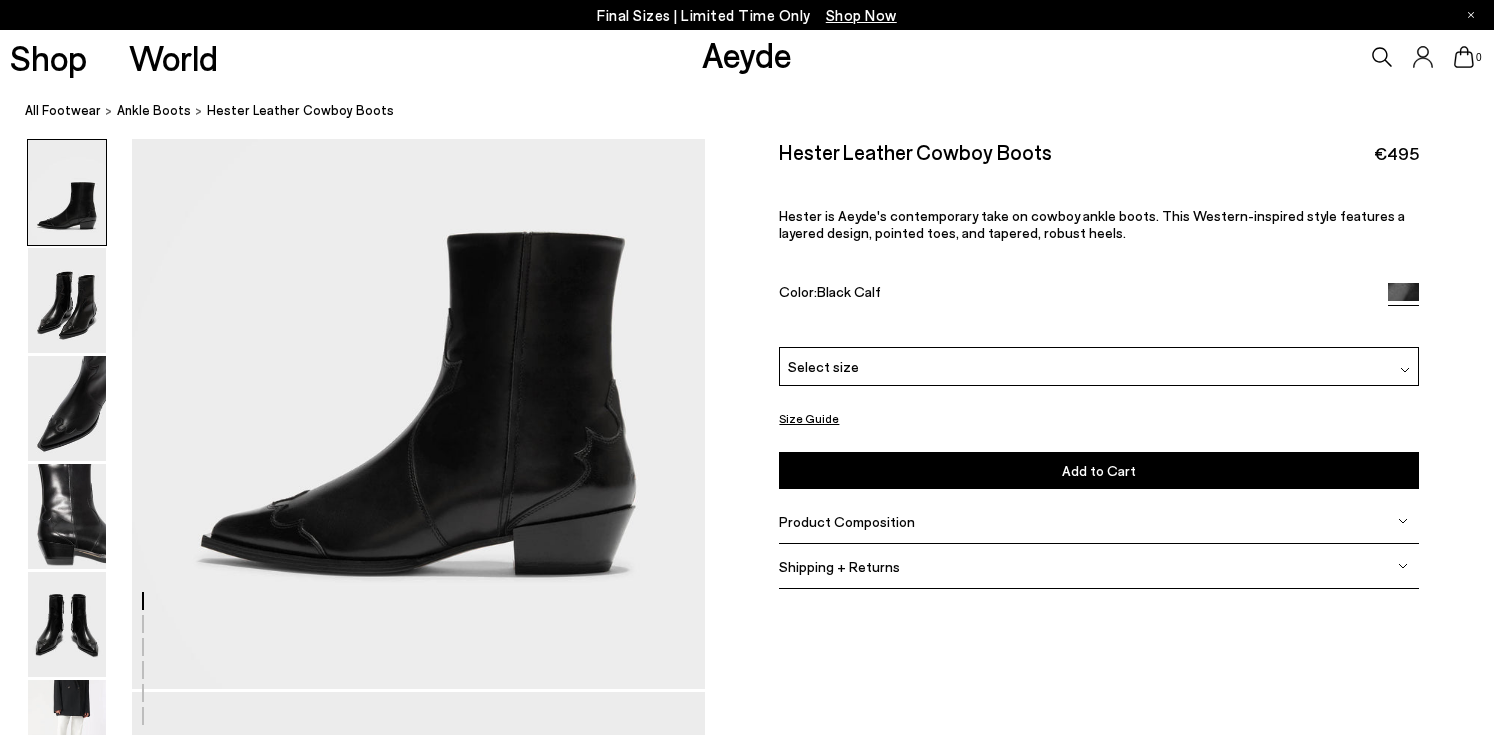 scroll, scrollTop: 239, scrollLeft: 0, axis: vertical 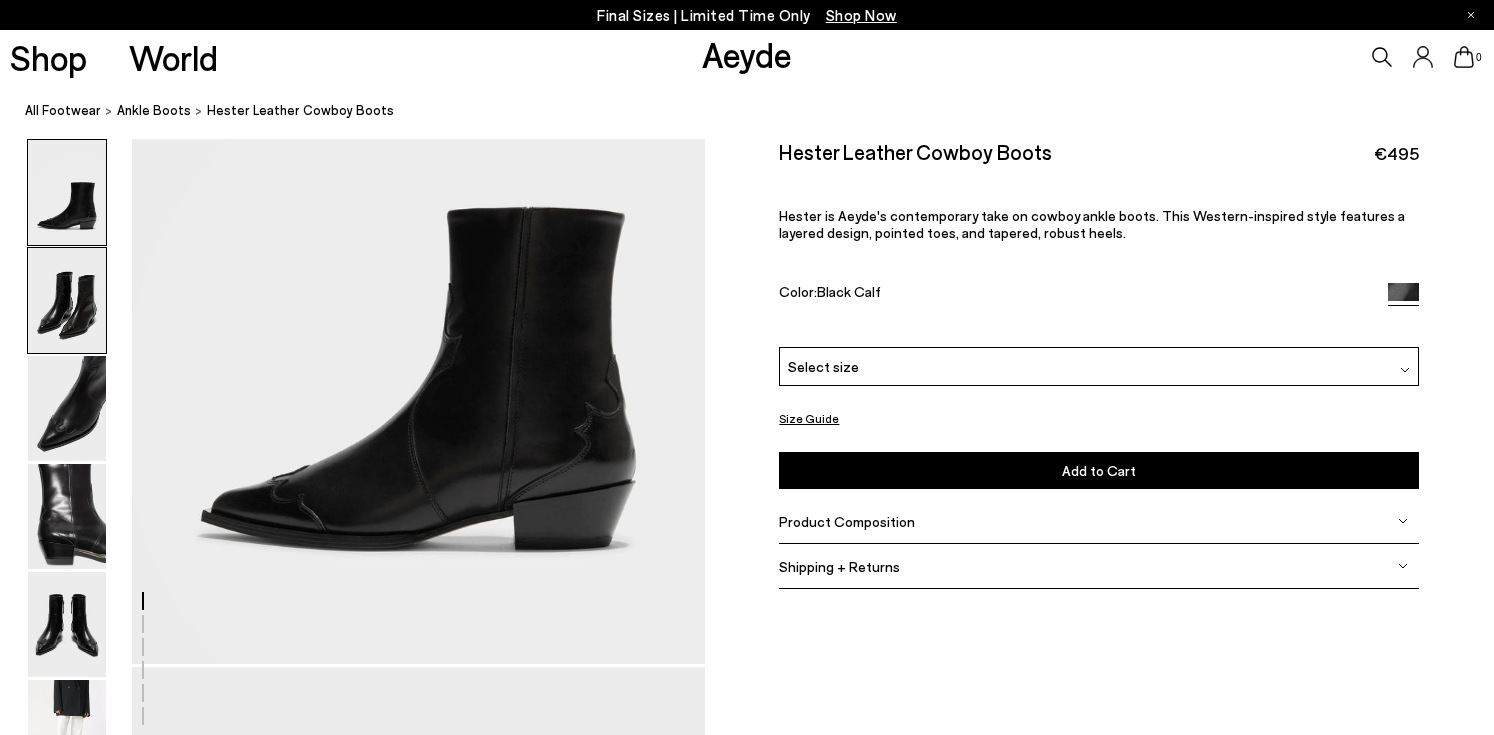click at bounding box center (67, 300) 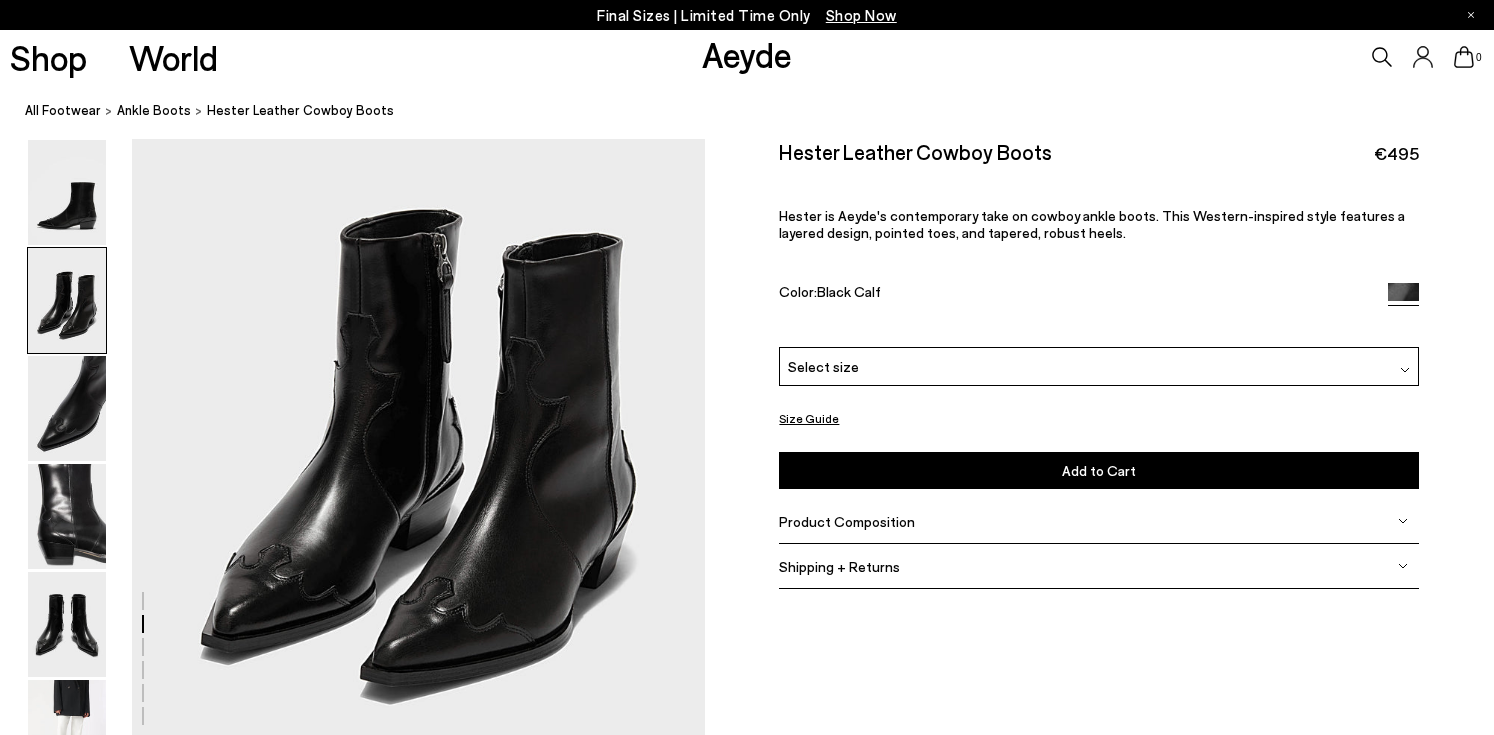 scroll, scrollTop: 875, scrollLeft: 0, axis: vertical 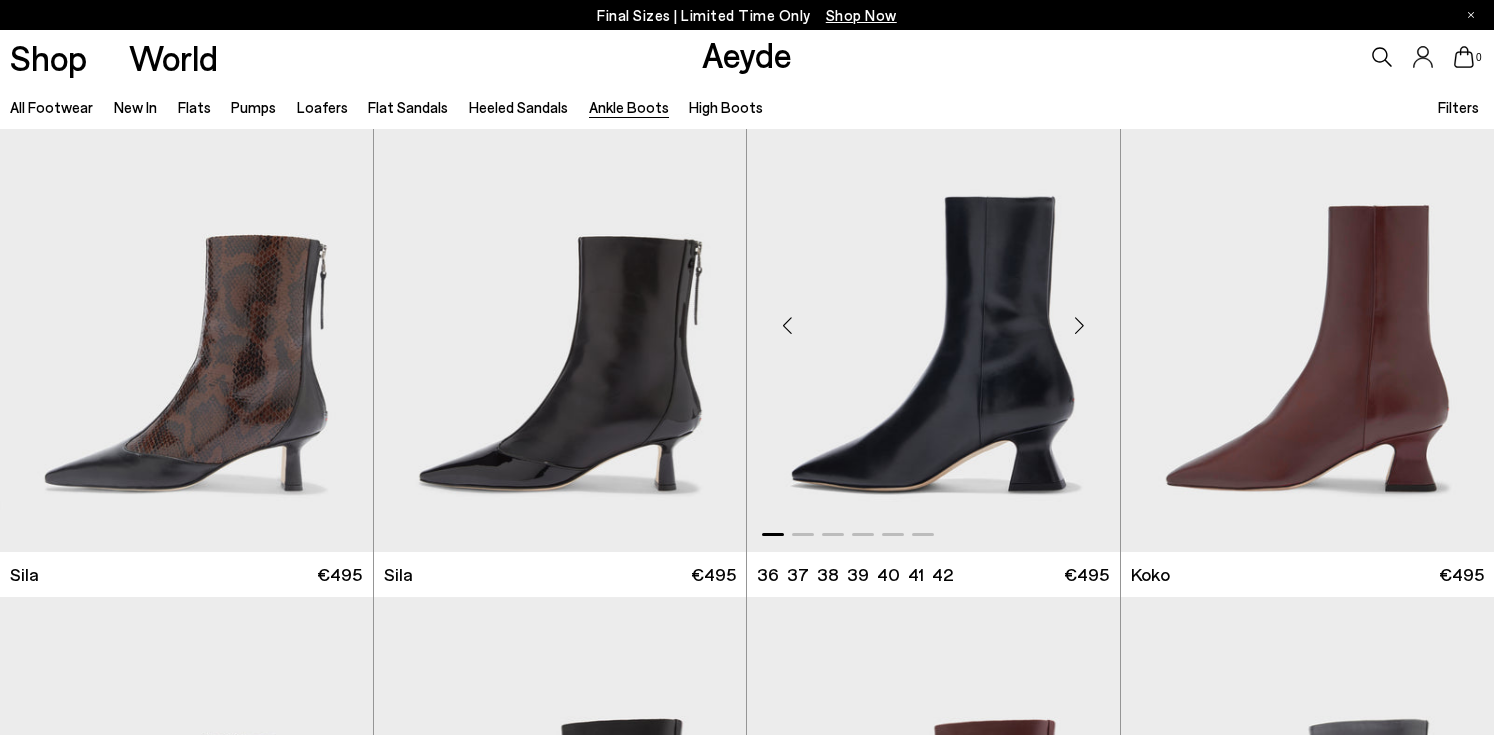 click at bounding box center (933, 317) 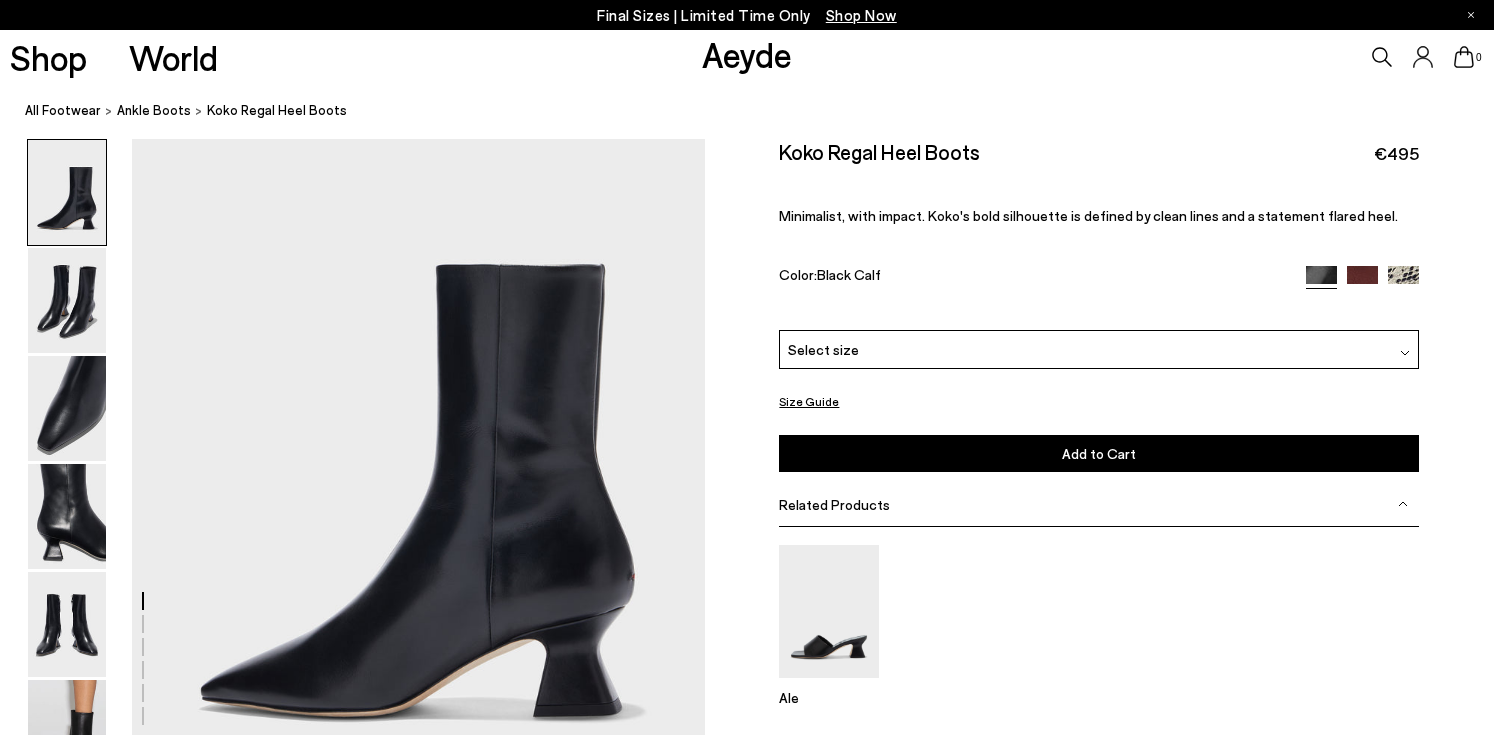scroll, scrollTop: 127, scrollLeft: 0, axis: vertical 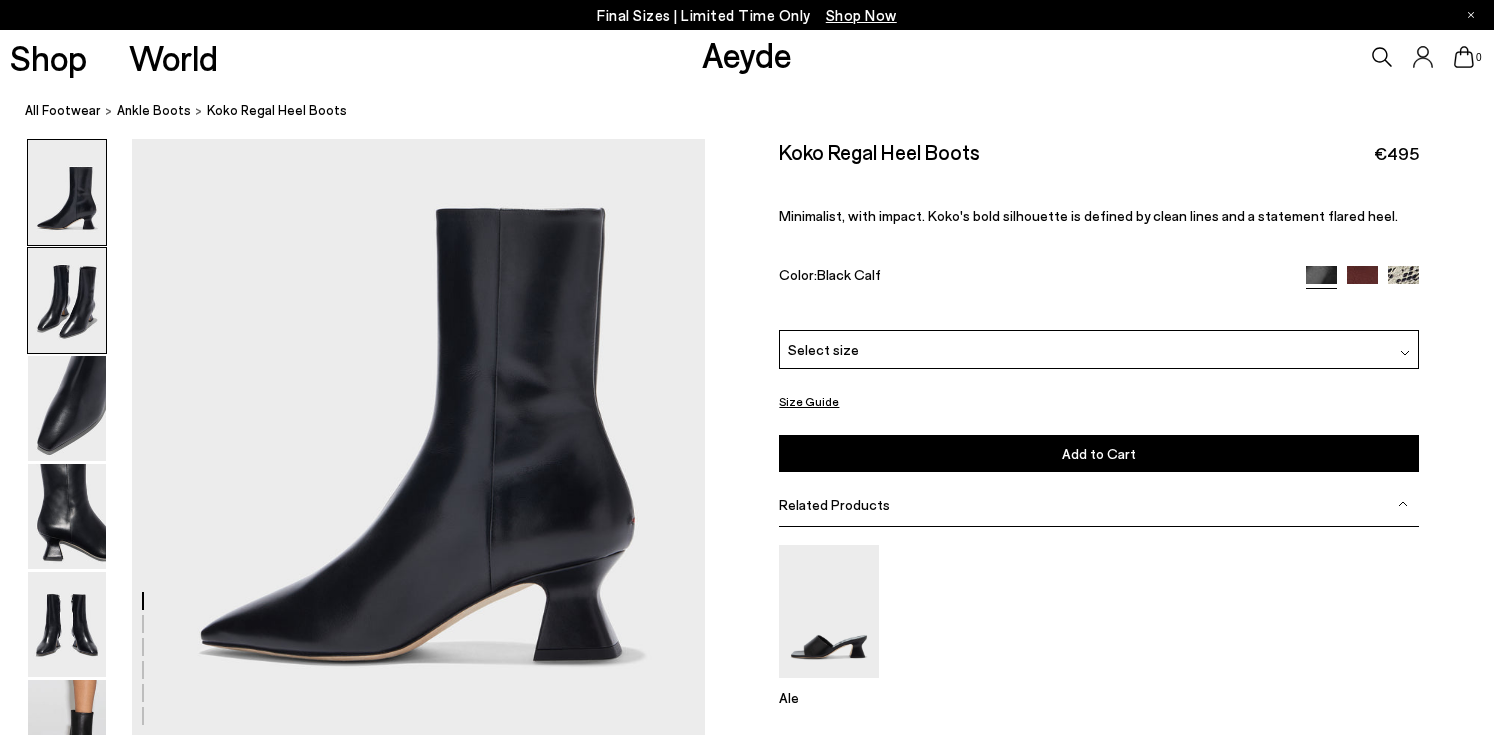 click at bounding box center [67, 300] 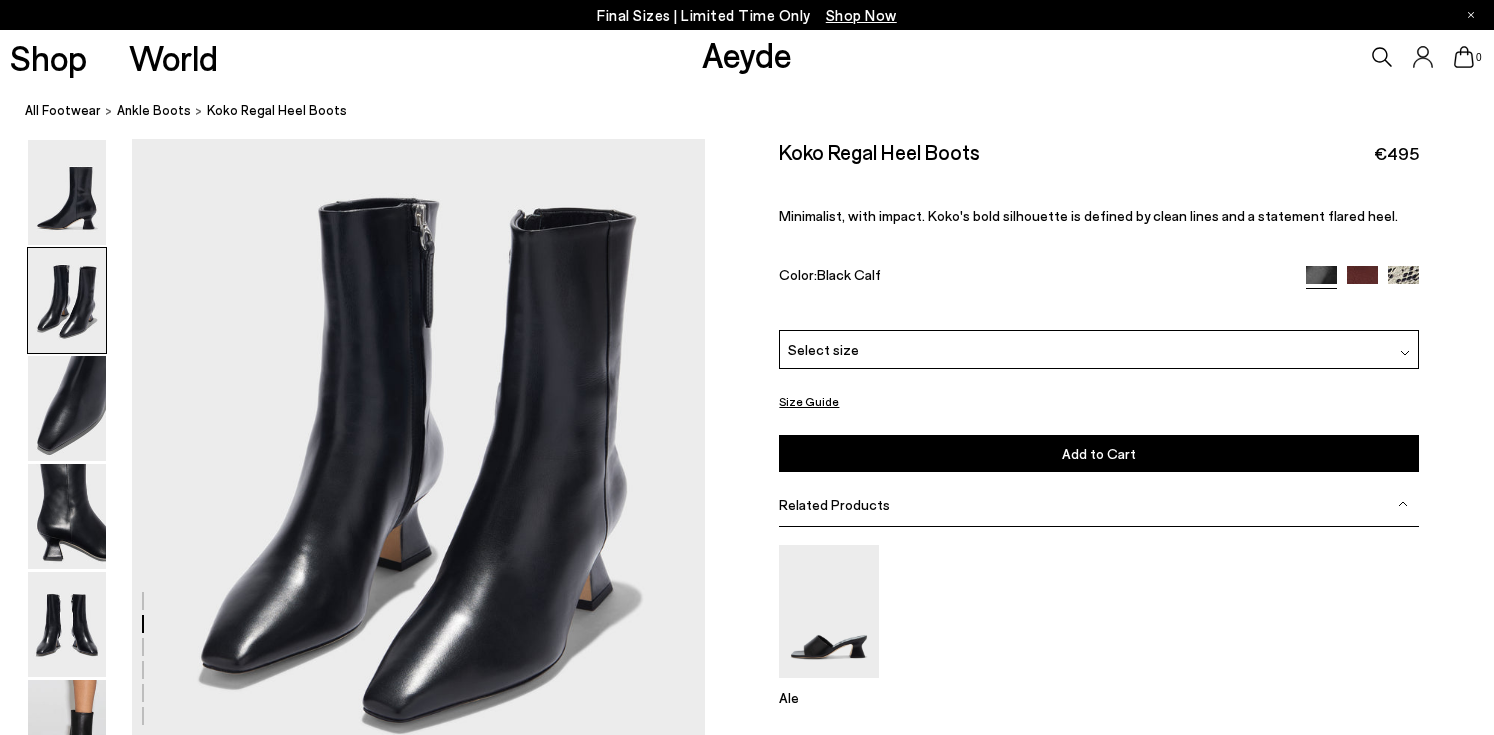 scroll, scrollTop: 838, scrollLeft: 0, axis: vertical 